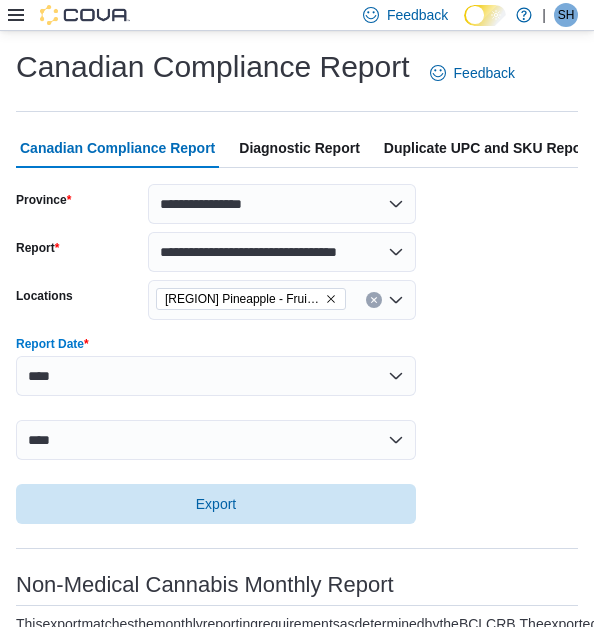 select on "**********" 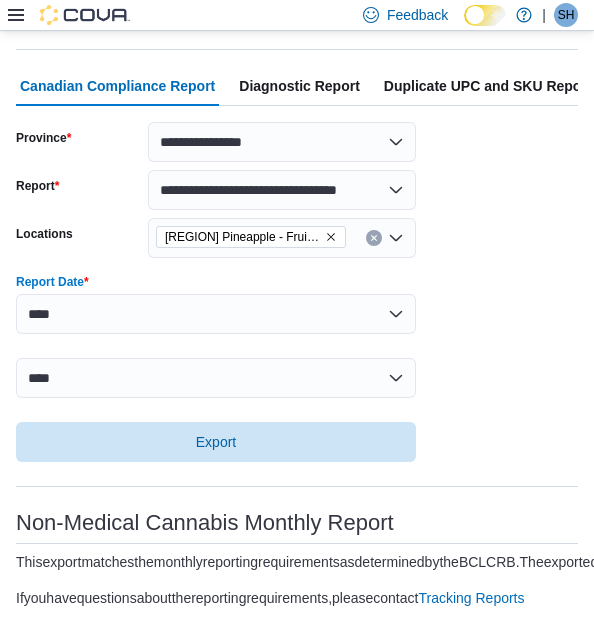 click on "Feedback Dark Mode Green Pineapple | SH [FIRST] [LAST]" at bounding box center [297, 15] 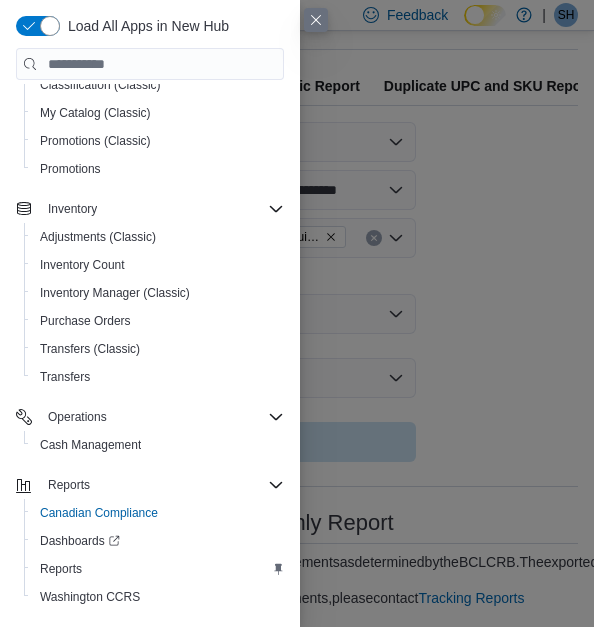 scroll, scrollTop: 207, scrollLeft: 0, axis: vertical 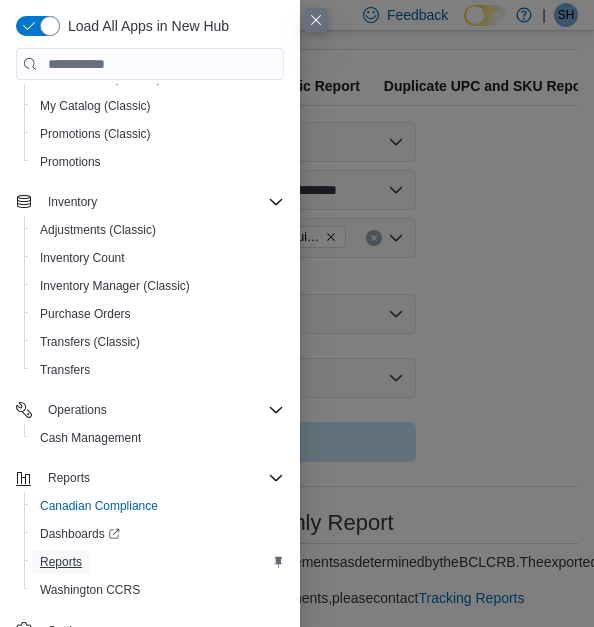 click on "Reports" at bounding box center [61, 562] 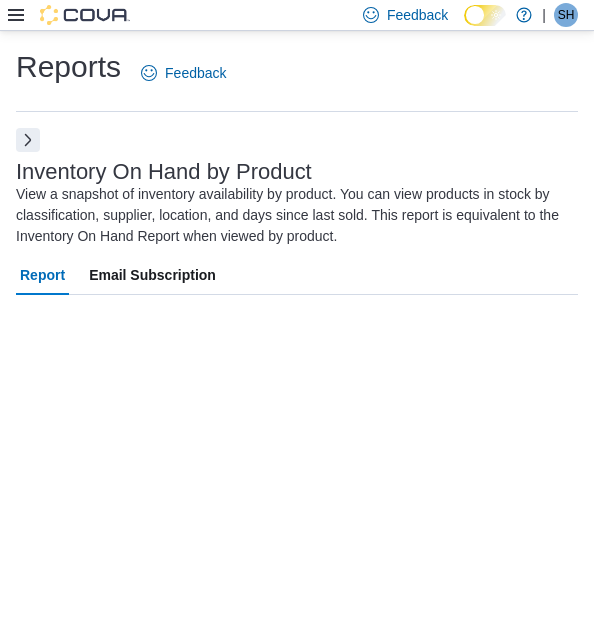 scroll, scrollTop: 0, scrollLeft: 0, axis: both 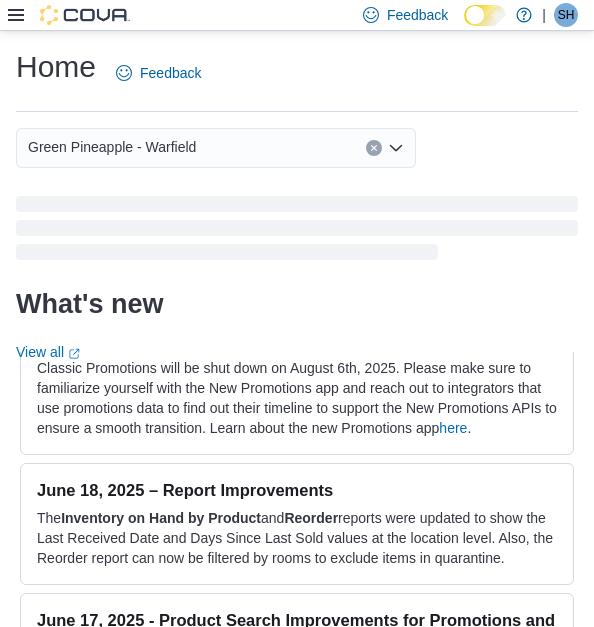 click on "Green Pineapple - Warfield What's new View all (opens in a new tab or window) June 23, 2025 - Reminder: Legacy Promotions Scheduled to Shut Down August 6 Classic Promotions will be shut down on August 6th, 2025. Please make sure to familiarize yourself with the New Promotions app and reach out to integrators that use promotions data to find out their timeline to support the New Promotions APIs to ensure a smooth transition. Learn about the new Promotions app  here . June 18, 2025 – Report Improvements The  Inventory on Hand by Product  and  Reorder  reports were updated to show the Last Received Date and Days Since Last Sold values at the location level. Also, the Reorder report can now be filtered by rooms to exclude items in quarantine. June 17, 2025 - Product Search Improvements for Promotions and Inventory Count We've heard the feedback and we've made improvements to the Product Picker search in the  Promotions  and  Inventory Count  apps to make it easier to find the products you're looking for. only" at bounding box center (297, 475) 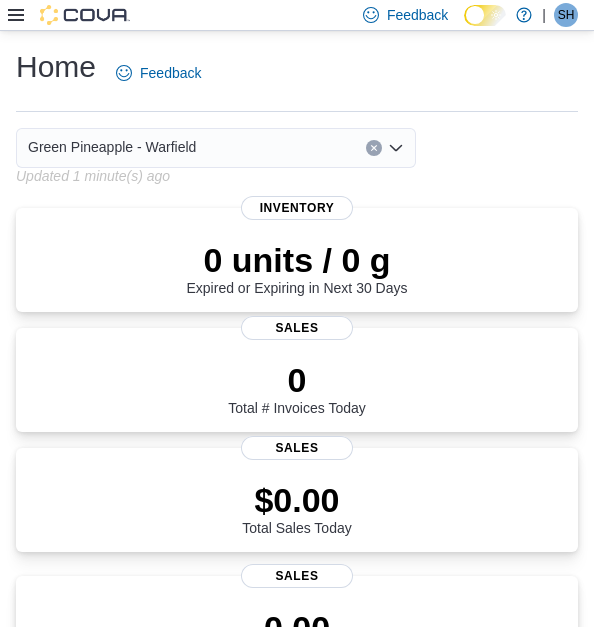 scroll, scrollTop: 246, scrollLeft: 0, axis: vertical 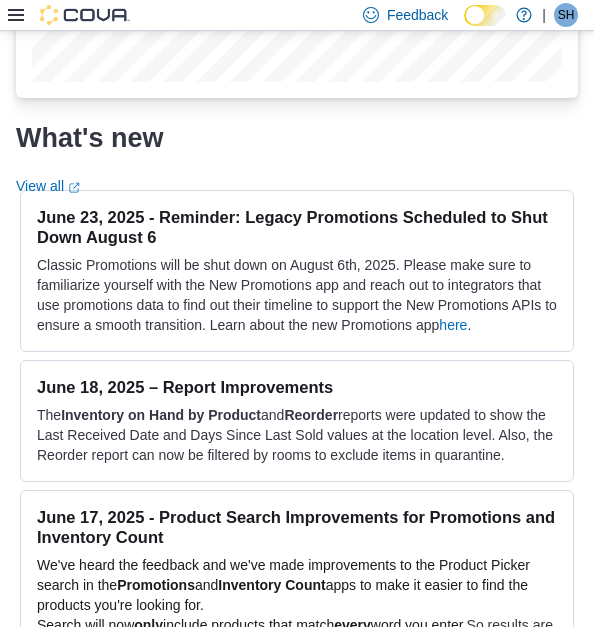 click 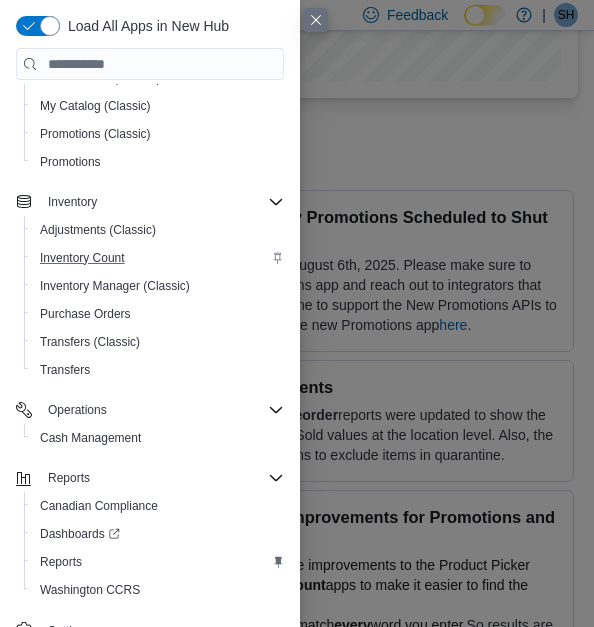 scroll, scrollTop: 206, scrollLeft: 0, axis: vertical 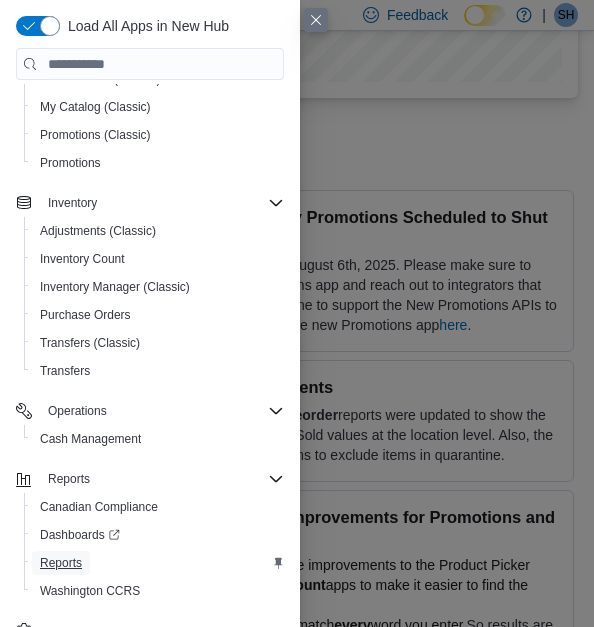 click on "Reports" at bounding box center [61, 563] 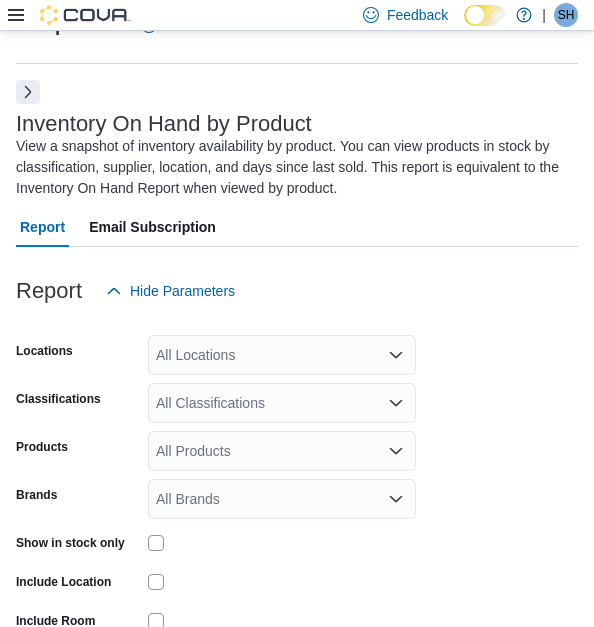 scroll, scrollTop: 88, scrollLeft: 0, axis: vertical 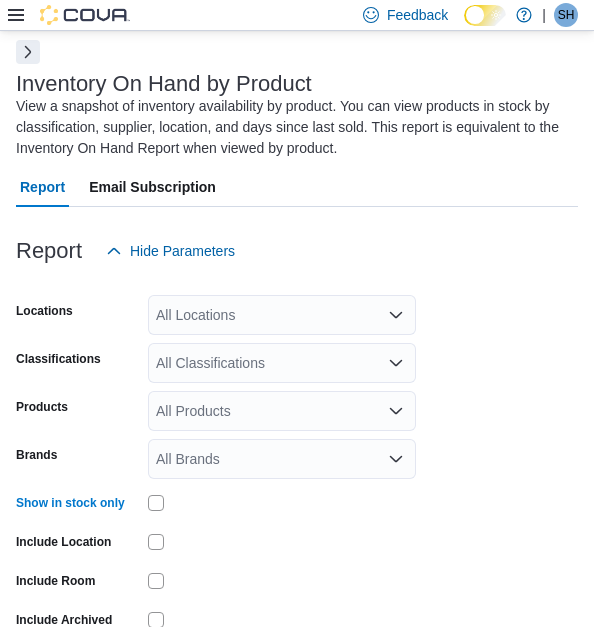 click on "All Locations" at bounding box center (282, 315) 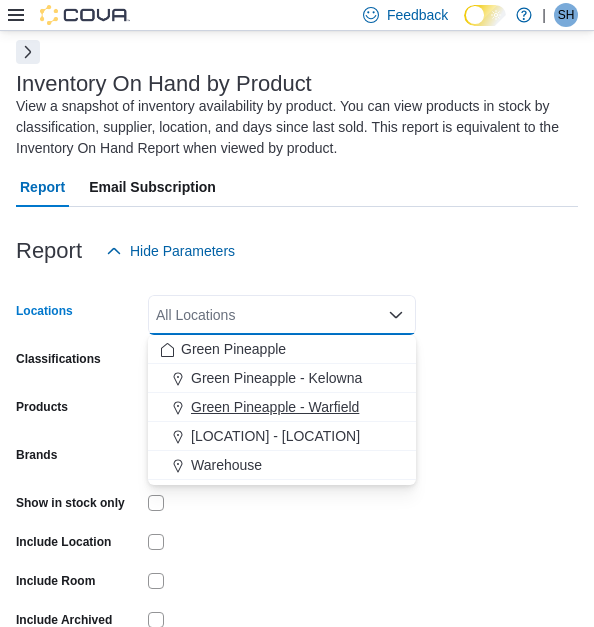 click on "Green Pineapple - Warfield" at bounding box center (275, 407) 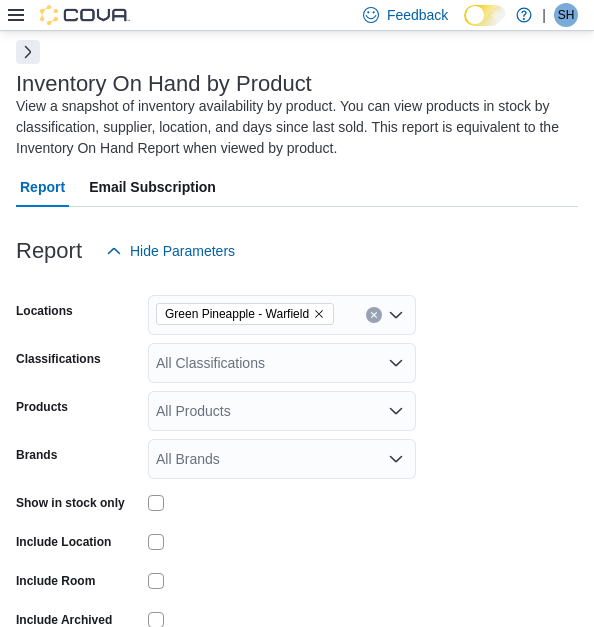 click on "Locations Green Pineapple - Warfield Classifications All Classifications Products All Products Brands All Brands Show in stock only Include Location Include Room Include Archived Export  Run Report" at bounding box center (297, 481) 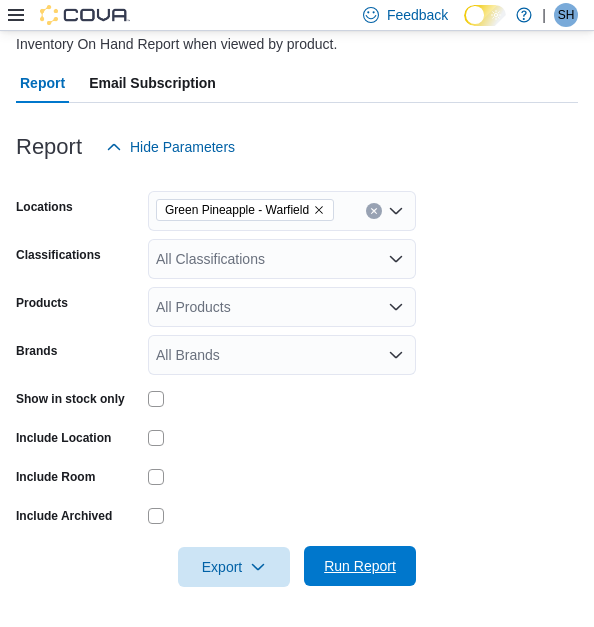 click on "Run Report" at bounding box center (360, 566) 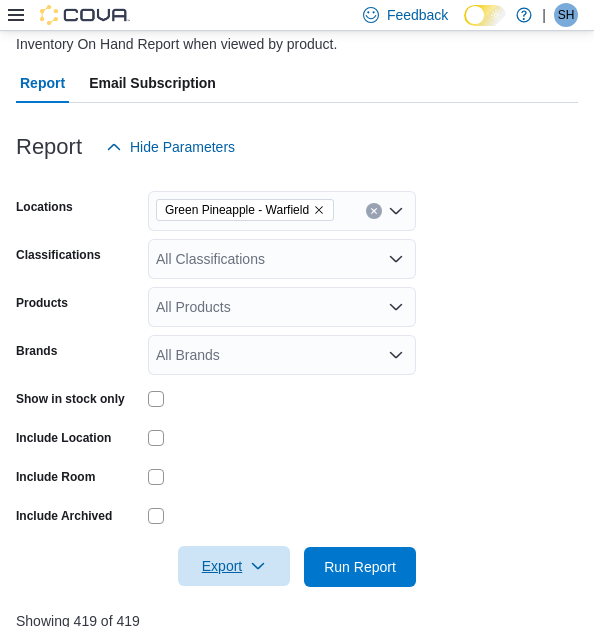 click on "Export" at bounding box center [234, 566] 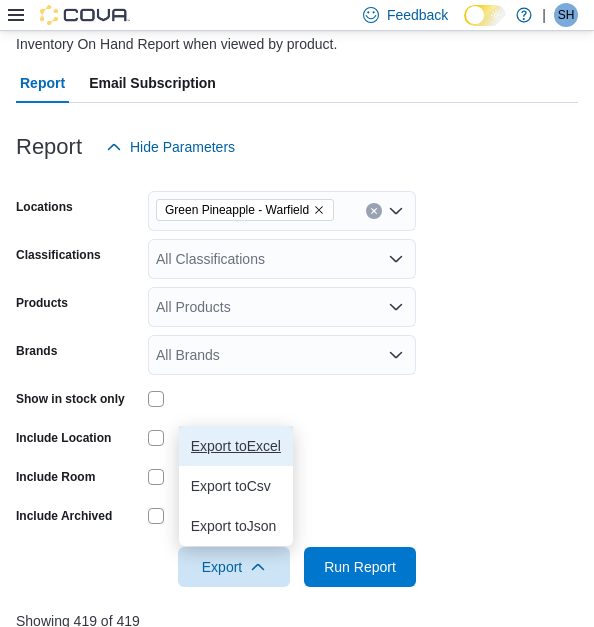 click on "Export to  Excel" at bounding box center [236, 446] 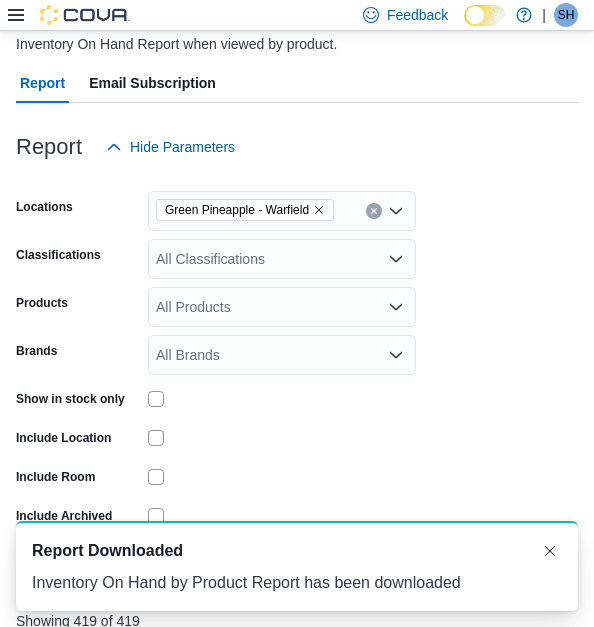scroll, scrollTop: 0, scrollLeft: 0, axis: both 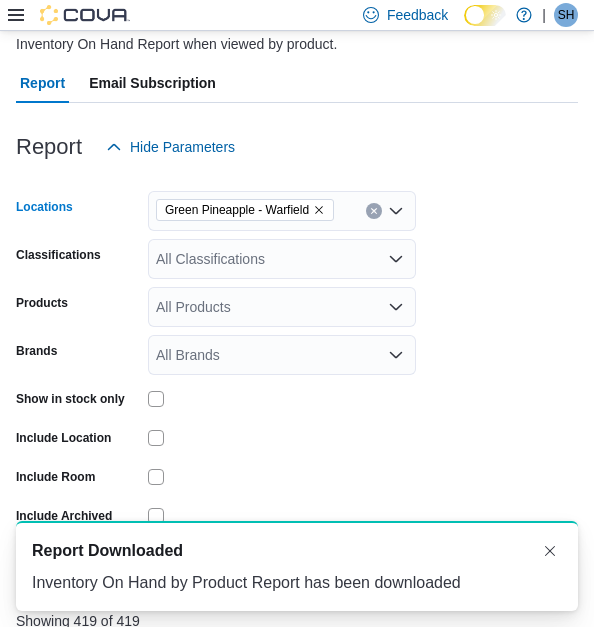 click 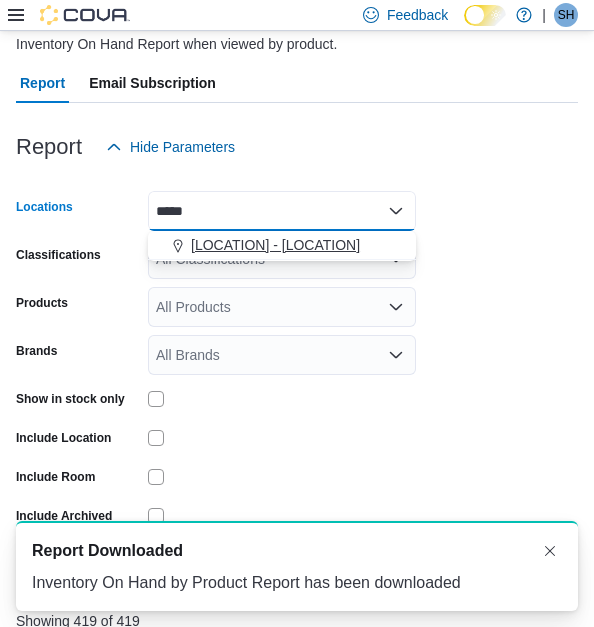 type on "*****" 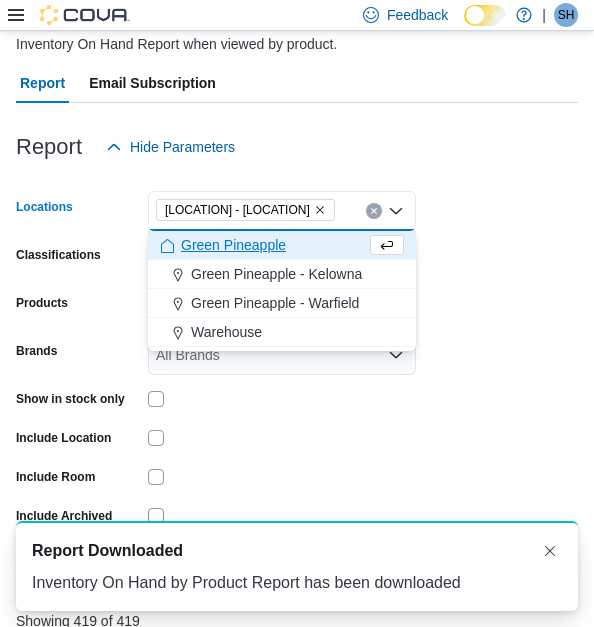 click on "Locations Valley Pineapple - Fruitvale Combo box. Selected. Valley Pineapple - Fruitvale. Press Backspace to delete Valley Pineapple - Fruitvale. Combo box input. All Locations. Type some text or, to display a list of choices, press Down Arrow. To exit the list of choices, press Escape. Classifications All Classifications Products All Products Brands All Brands Show in stock only Include Location Include Room Include Archived Export  Run Report" at bounding box center (297, 377) 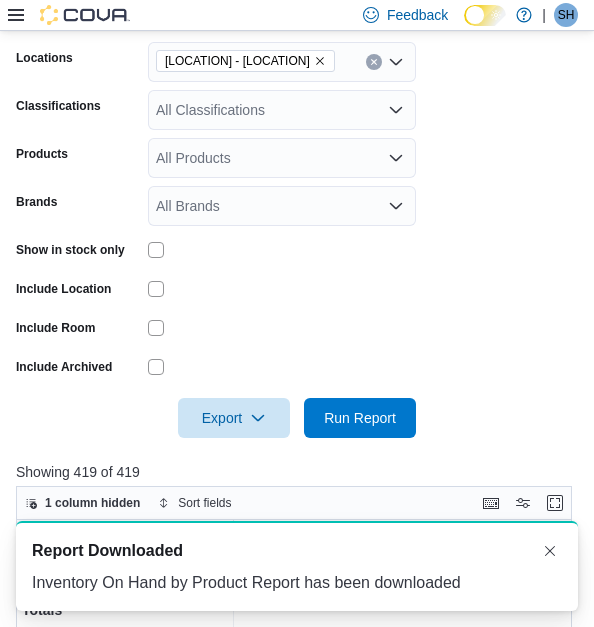 scroll, scrollTop: 363, scrollLeft: 0, axis: vertical 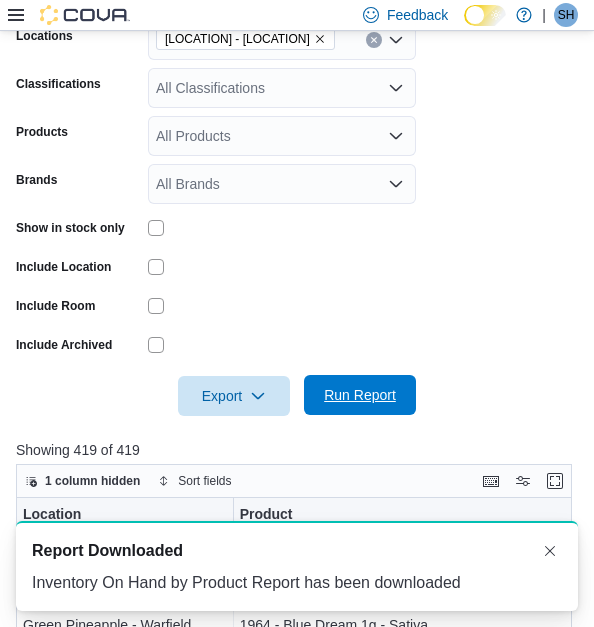 click on "Run Report" at bounding box center [360, 395] 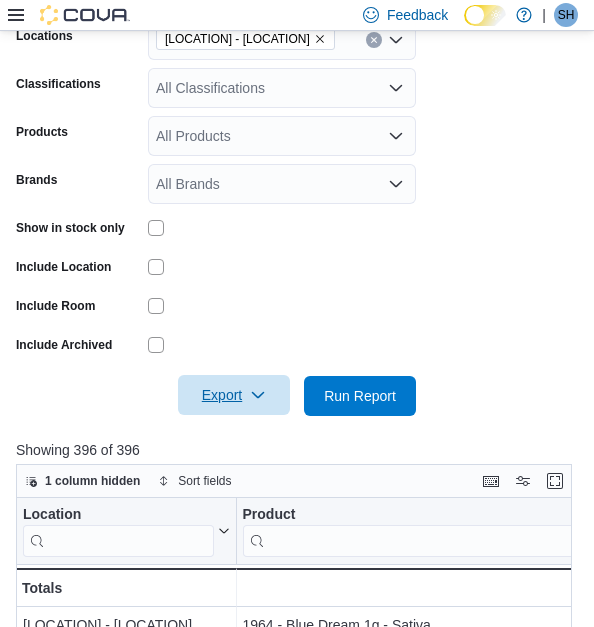 click on "Export" at bounding box center [234, 395] 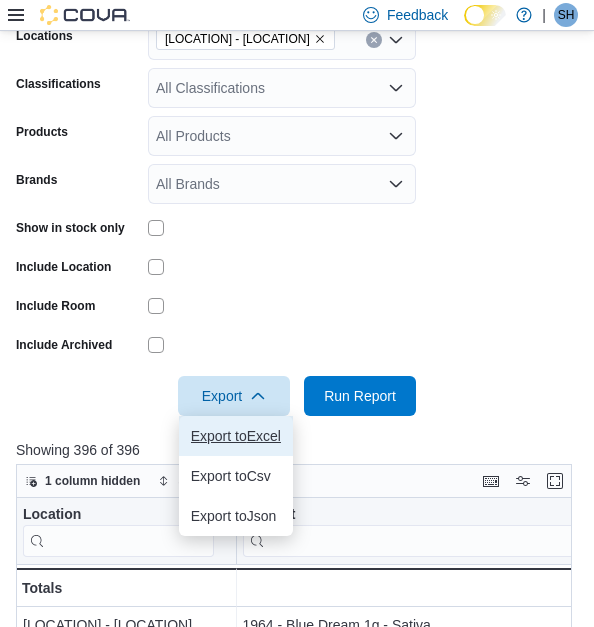 click on "Export to  Excel" at bounding box center [236, 436] 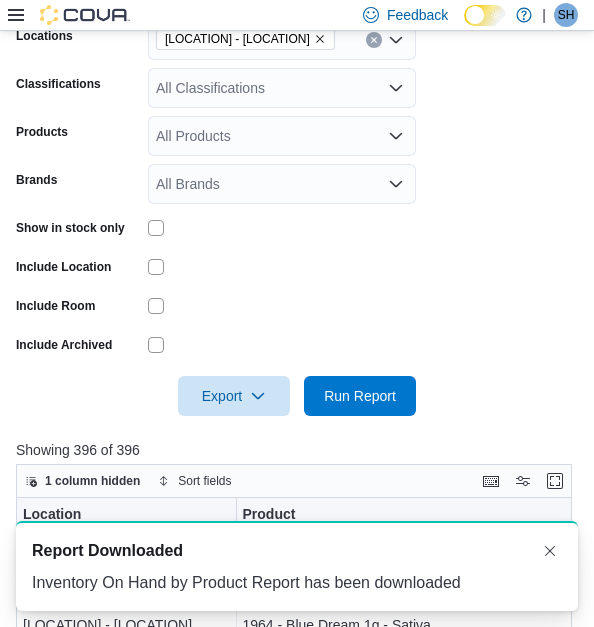 scroll, scrollTop: 0, scrollLeft: 0, axis: both 